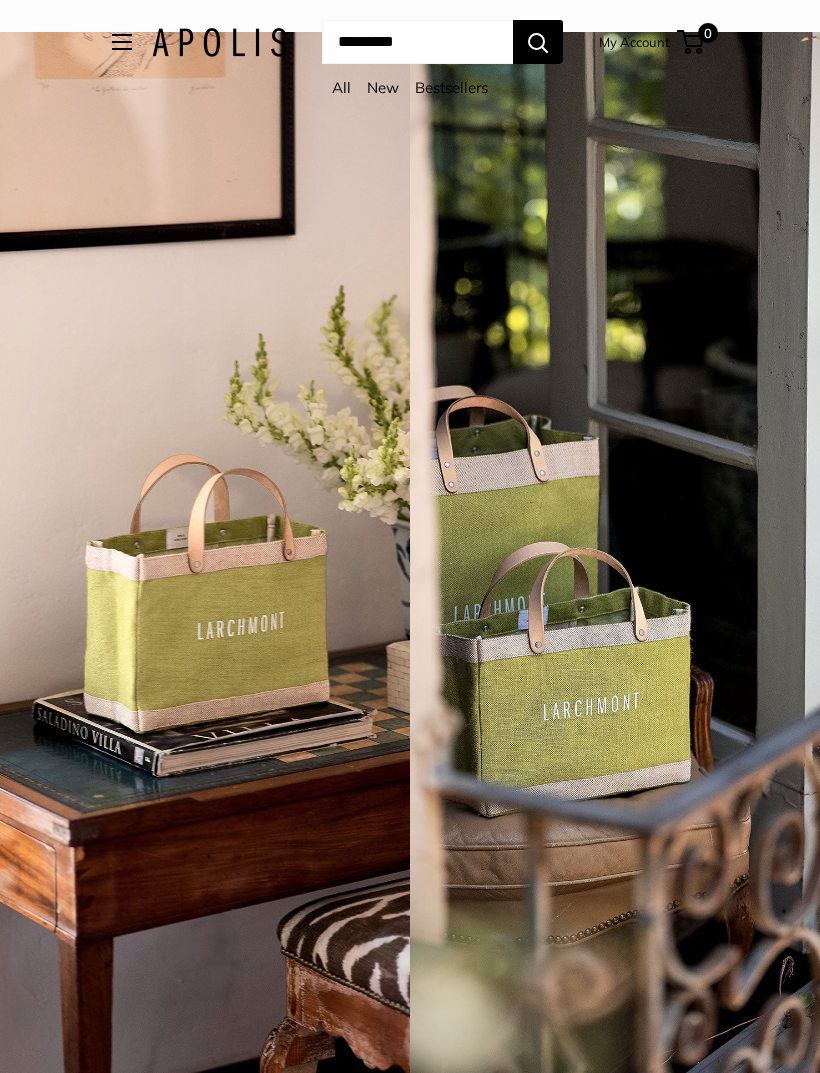 scroll, scrollTop: 0, scrollLeft: 0, axis: both 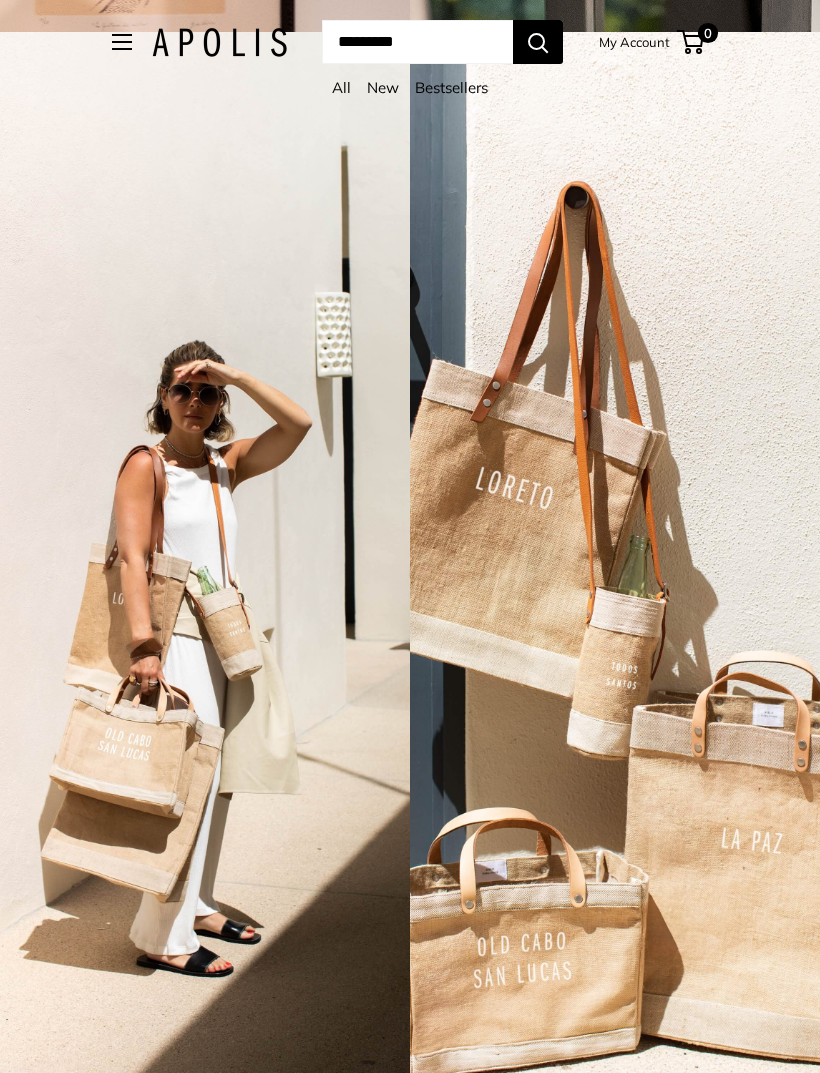 click at bounding box center [122, 42] 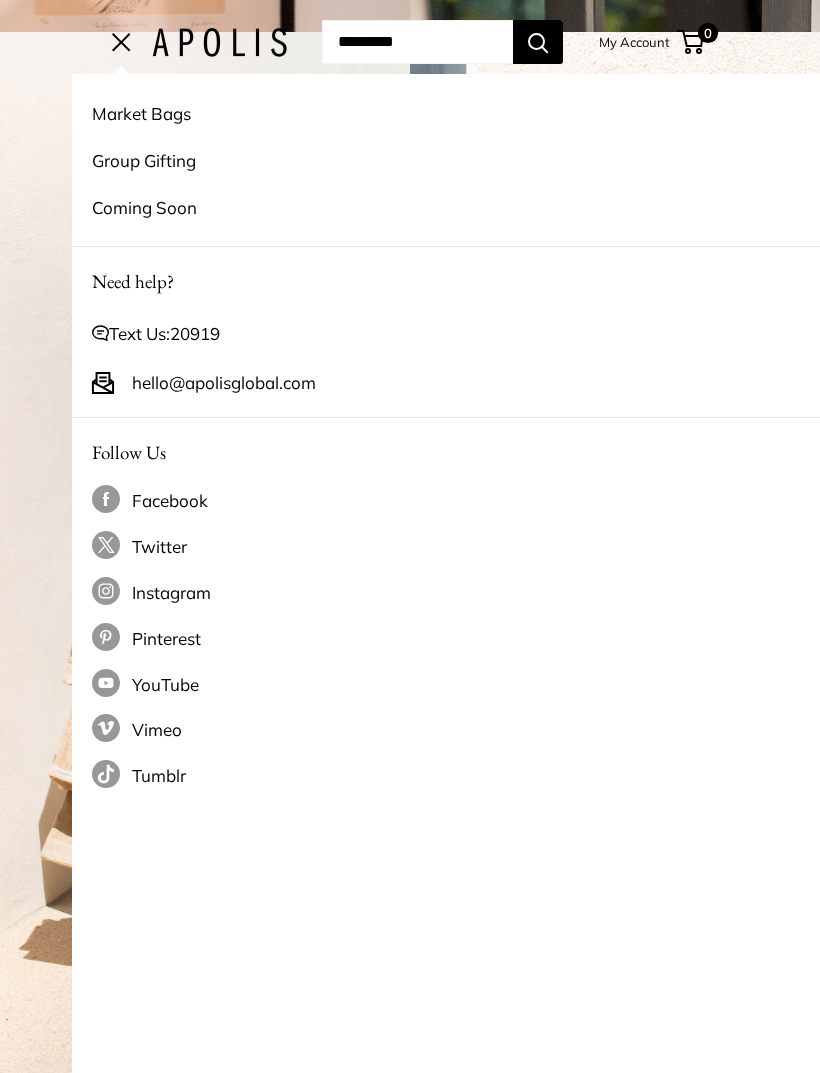 click on "Market Bags" at bounding box center [482, 113] 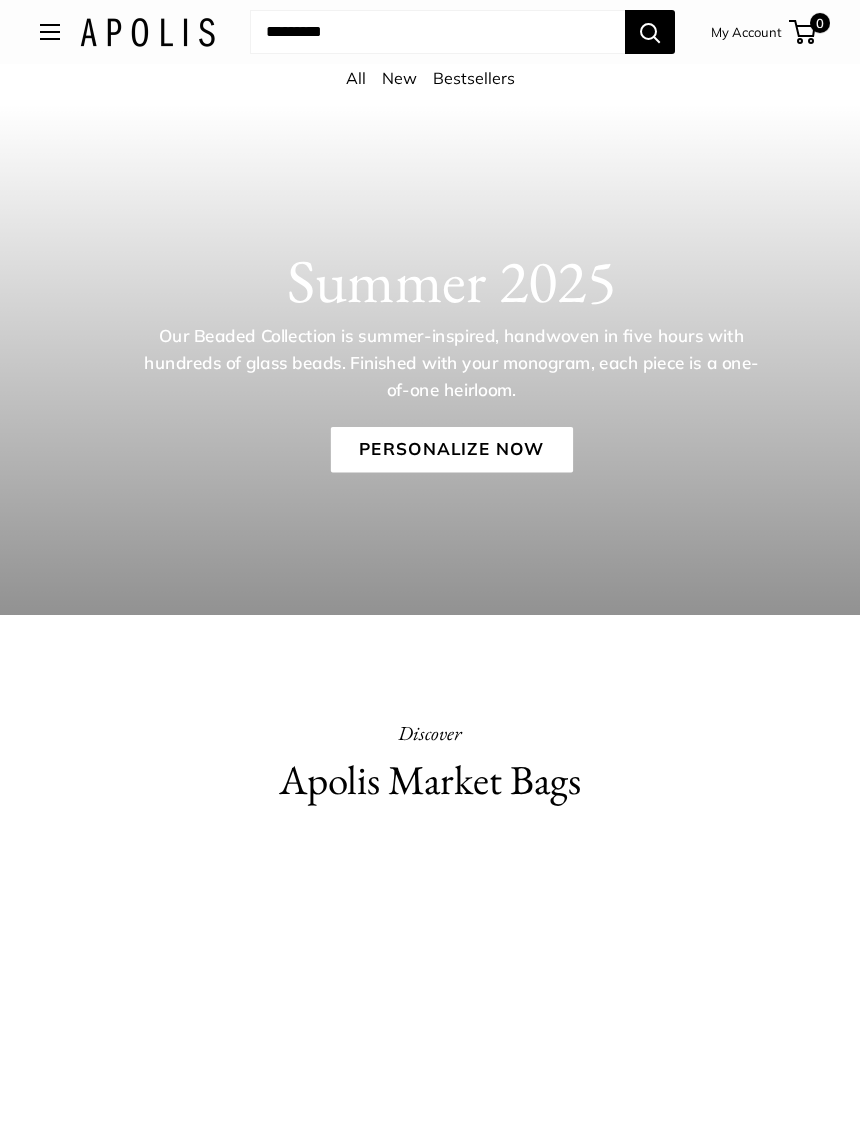 scroll, scrollTop: 5, scrollLeft: 0, axis: vertical 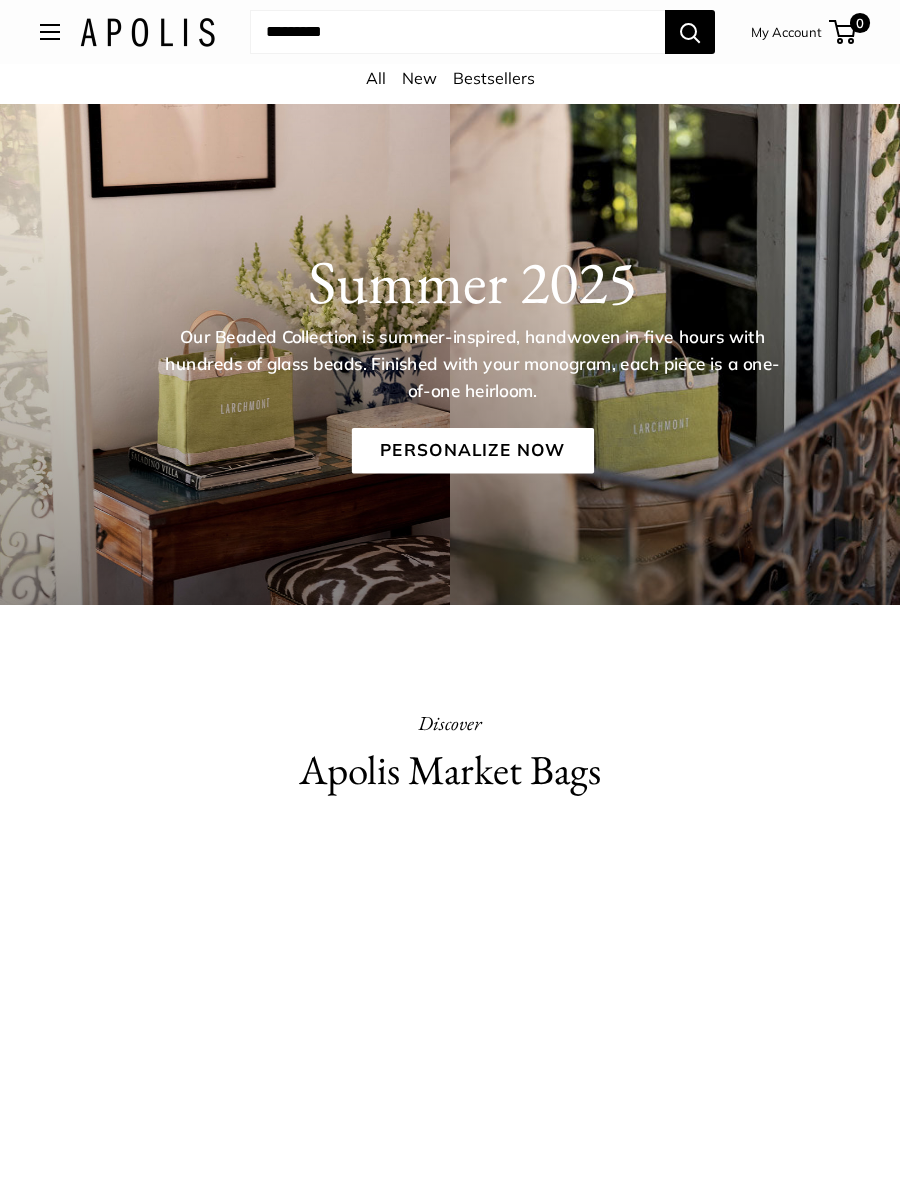click on "Personalize Now" at bounding box center (472, 451) 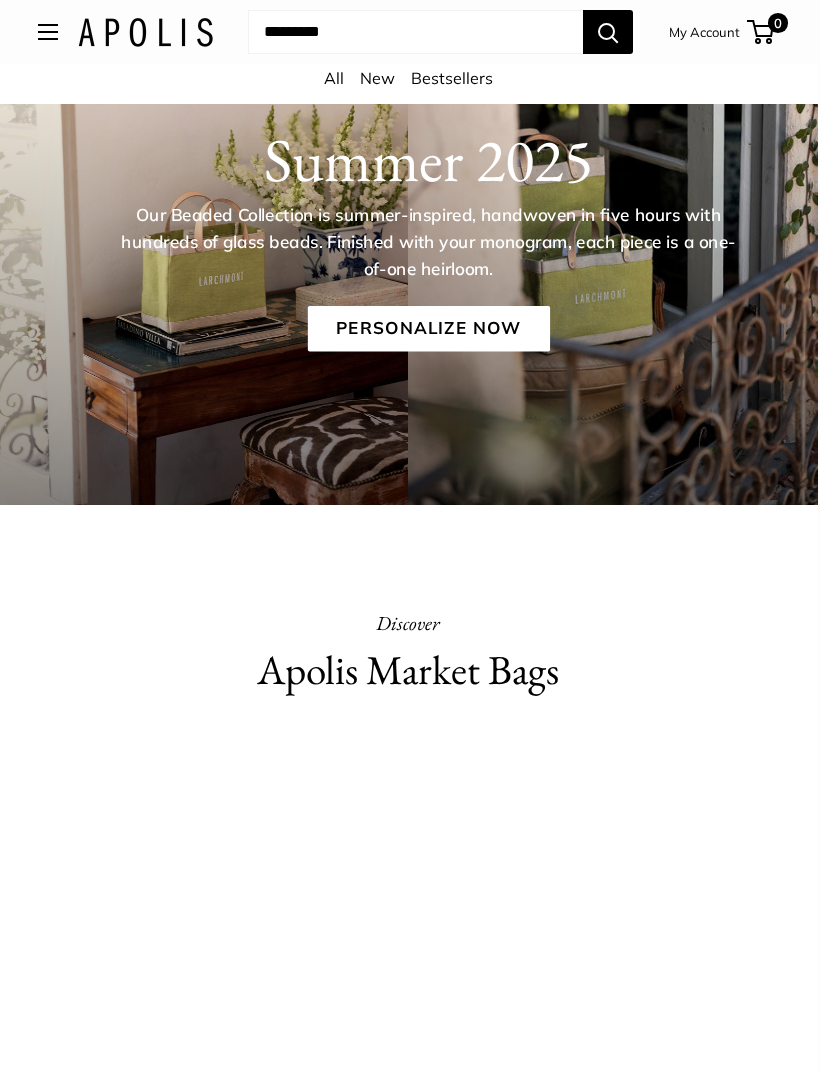 scroll, scrollTop: 0, scrollLeft: 1, axis: horizontal 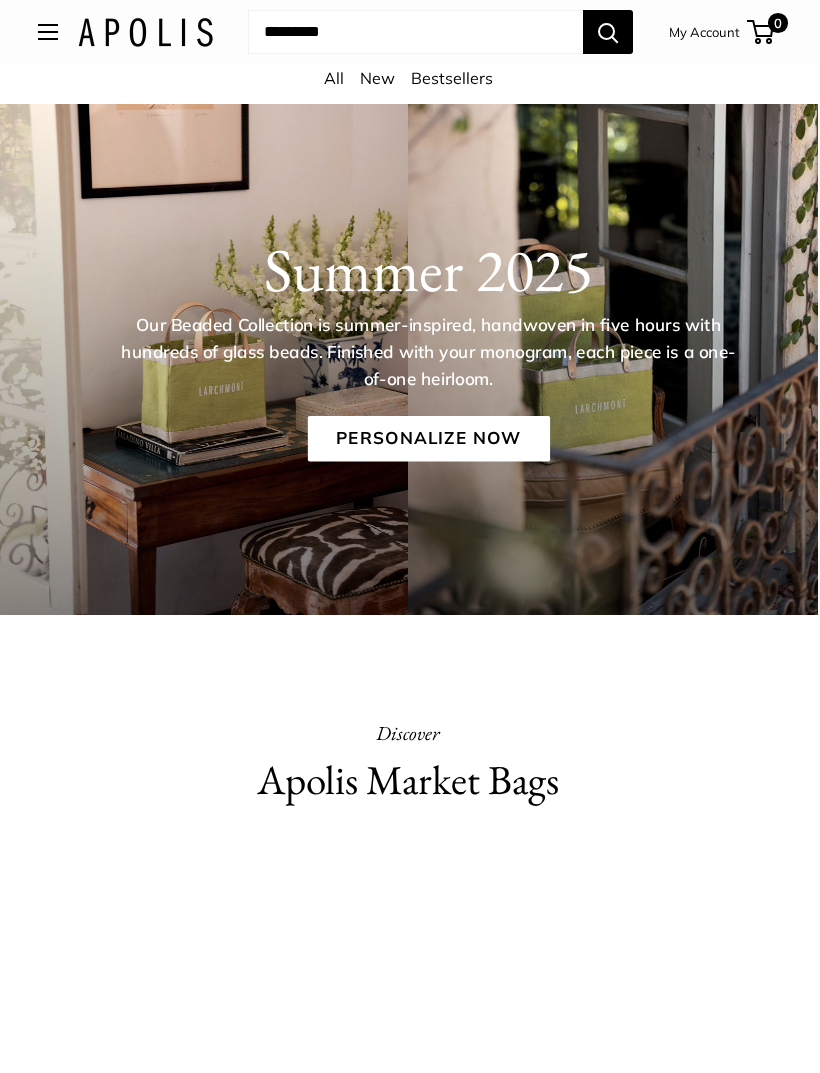 click on "Personalize Now" at bounding box center (429, 439) 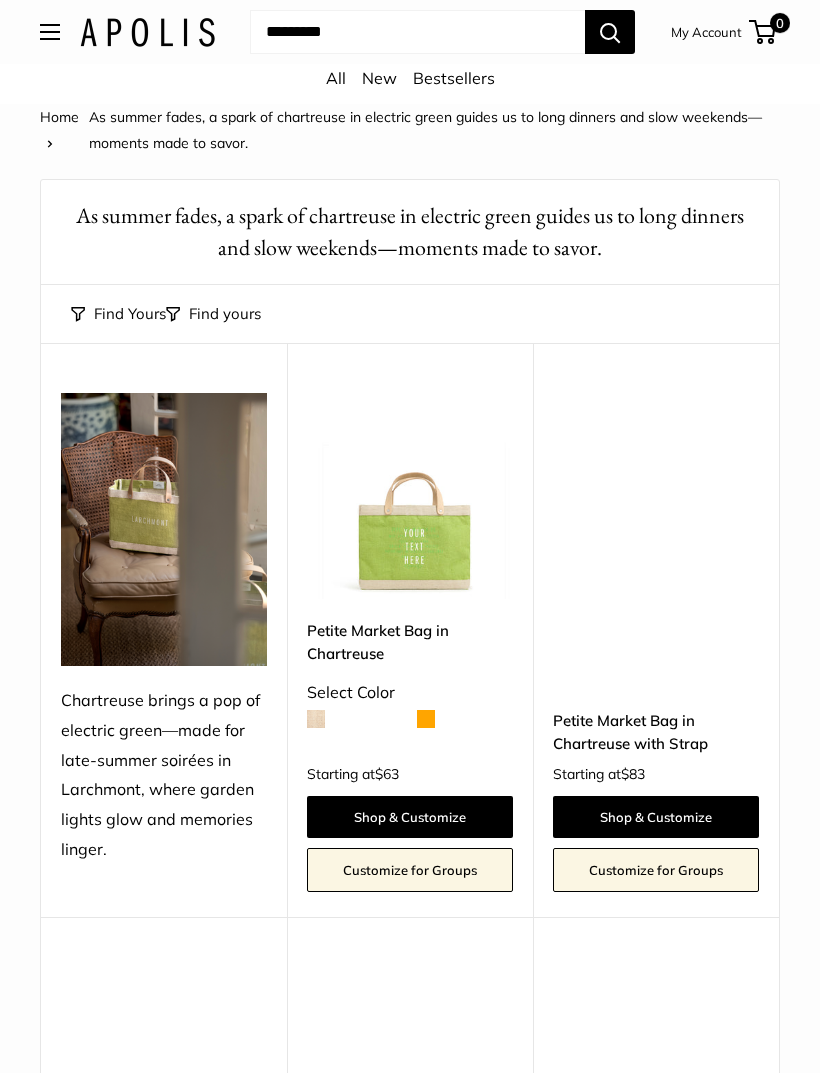 scroll, scrollTop: 0, scrollLeft: 0, axis: both 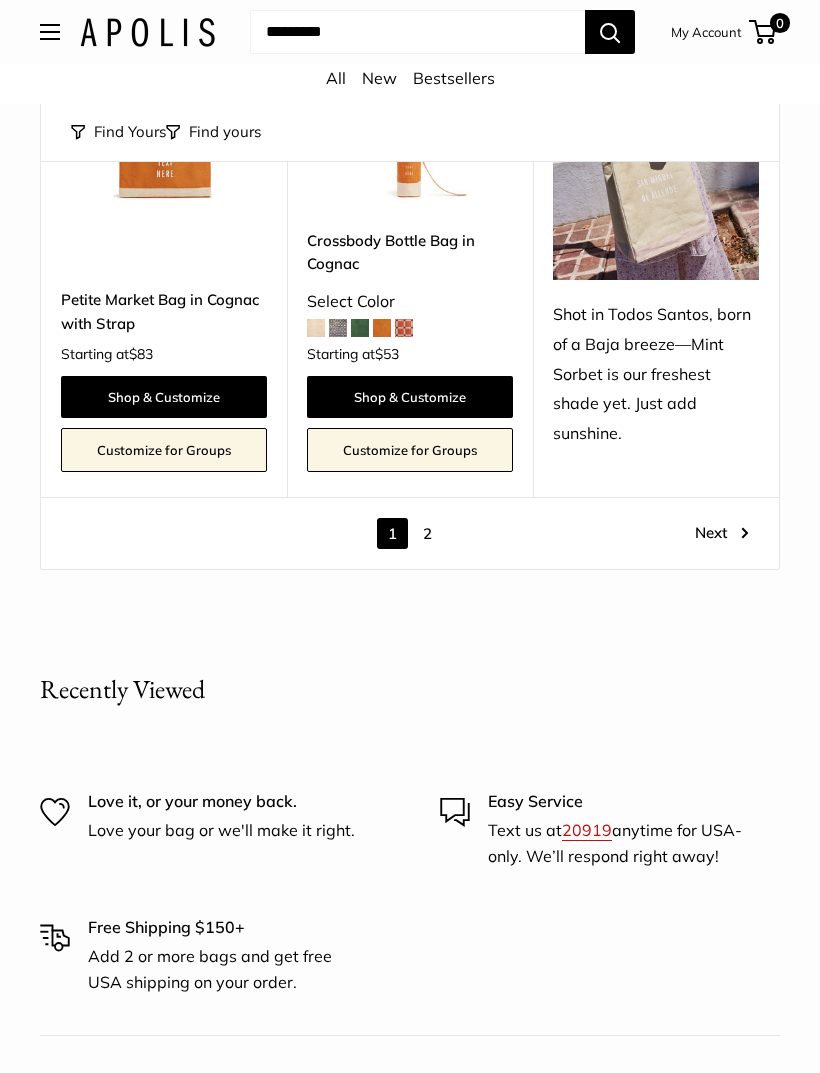 click on "Next" at bounding box center (722, 533) 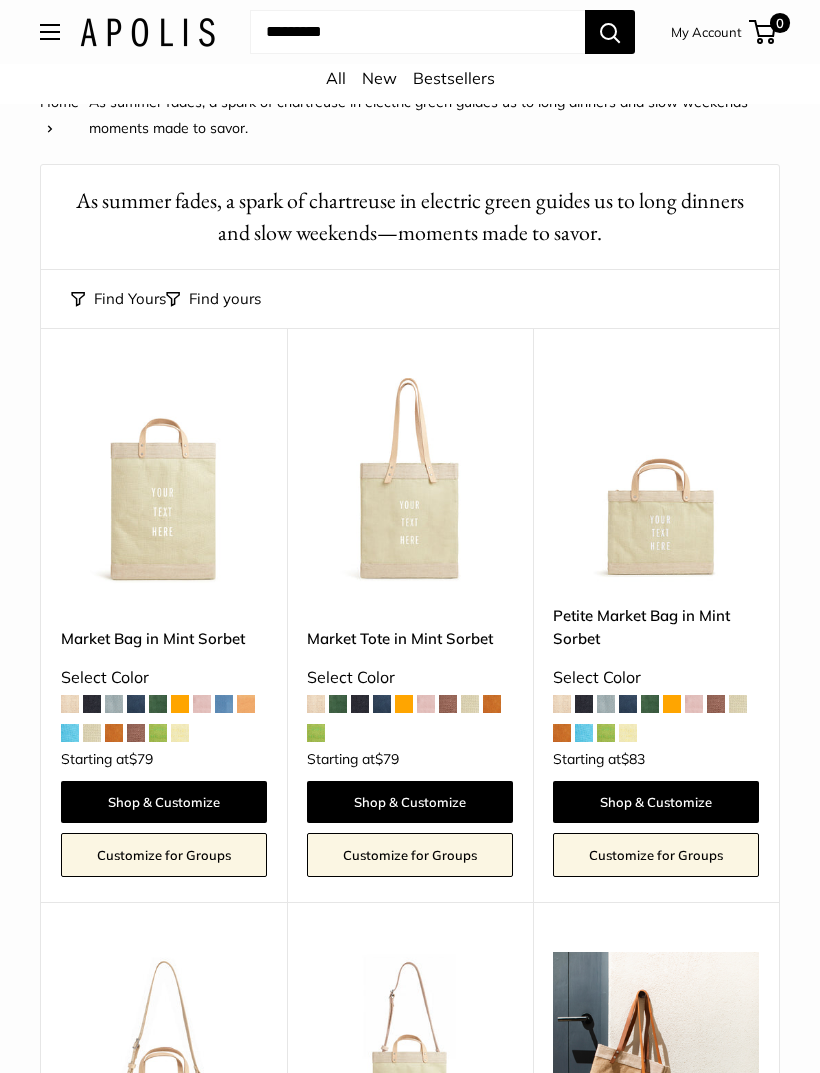 scroll, scrollTop: 0, scrollLeft: 0, axis: both 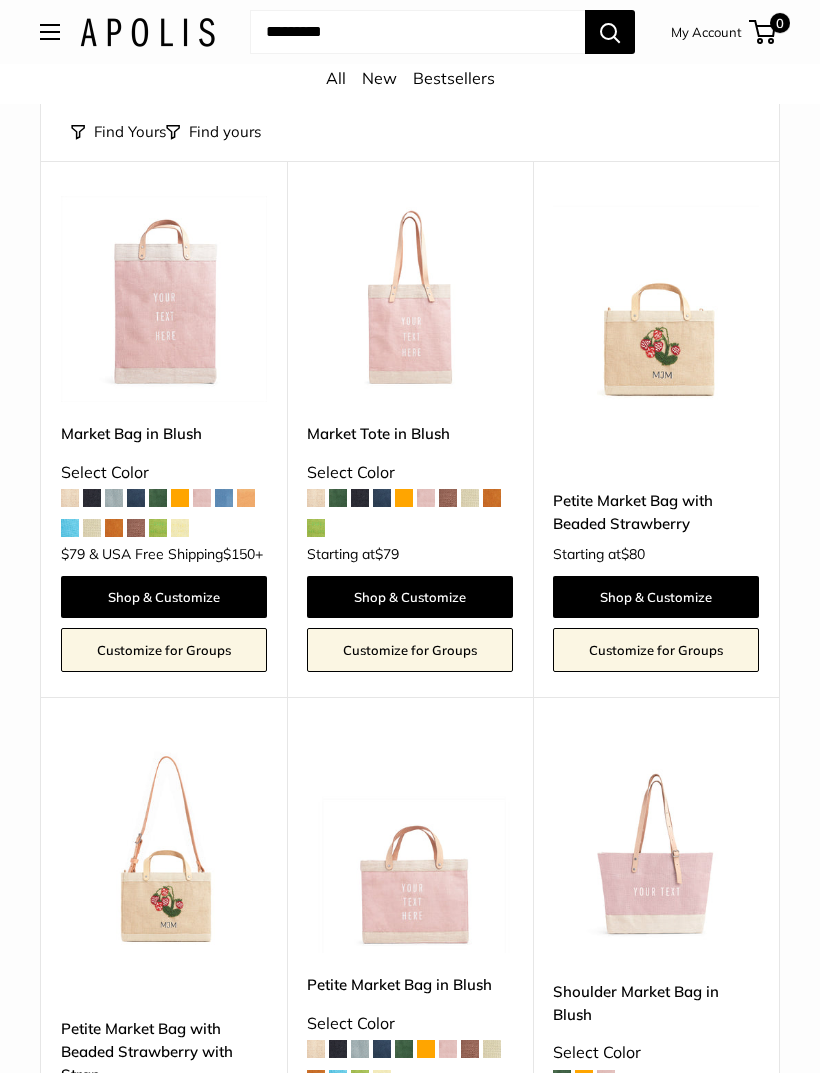 click at bounding box center [656, 299] 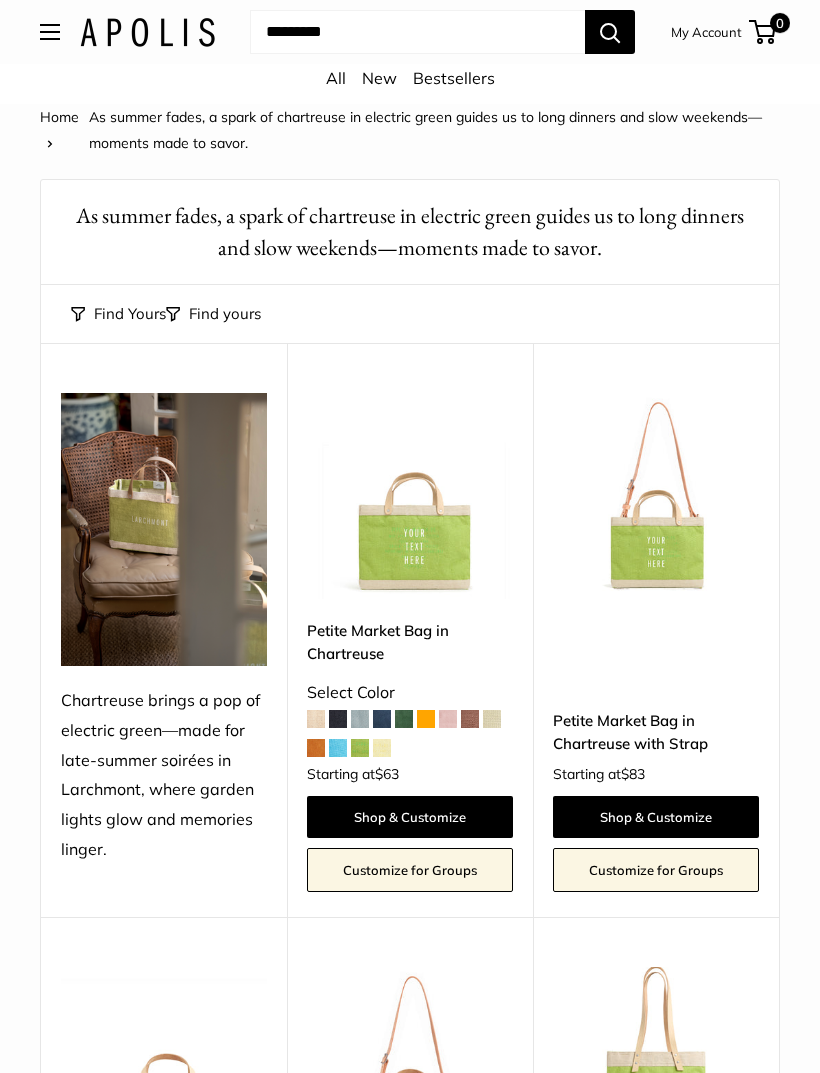 scroll, scrollTop: 1937, scrollLeft: 0, axis: vertical 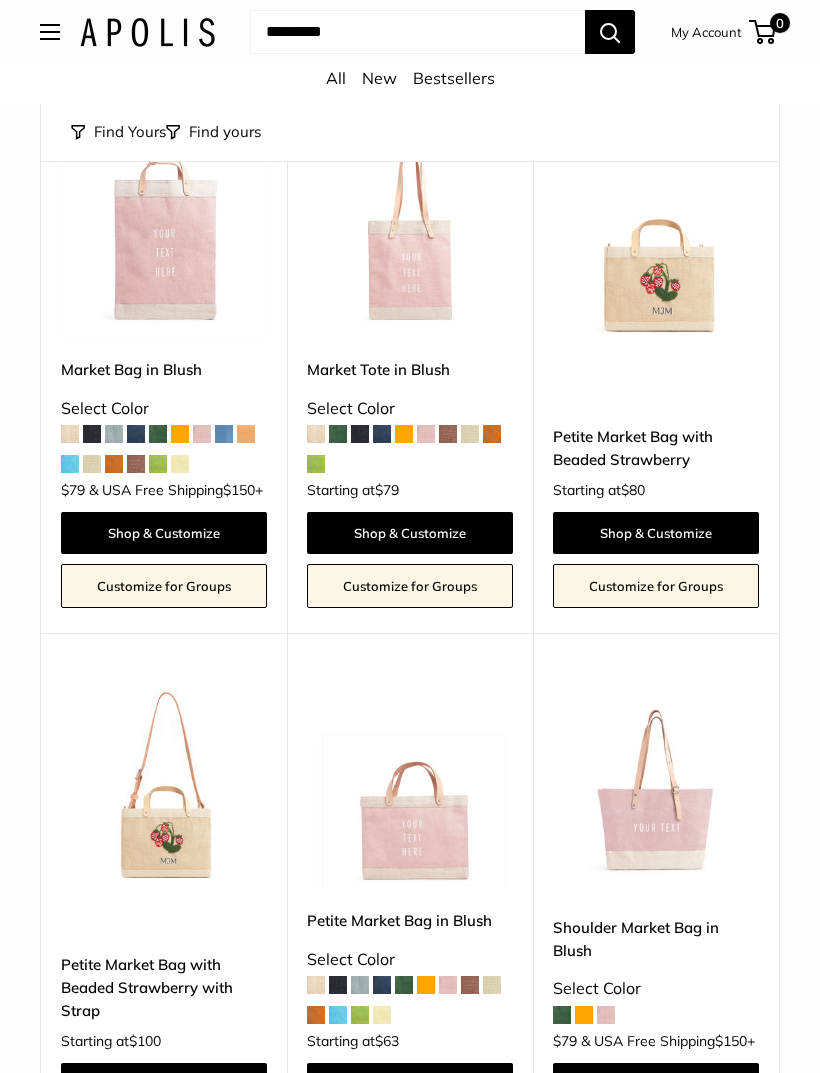 click at bounding box center [164, 786] 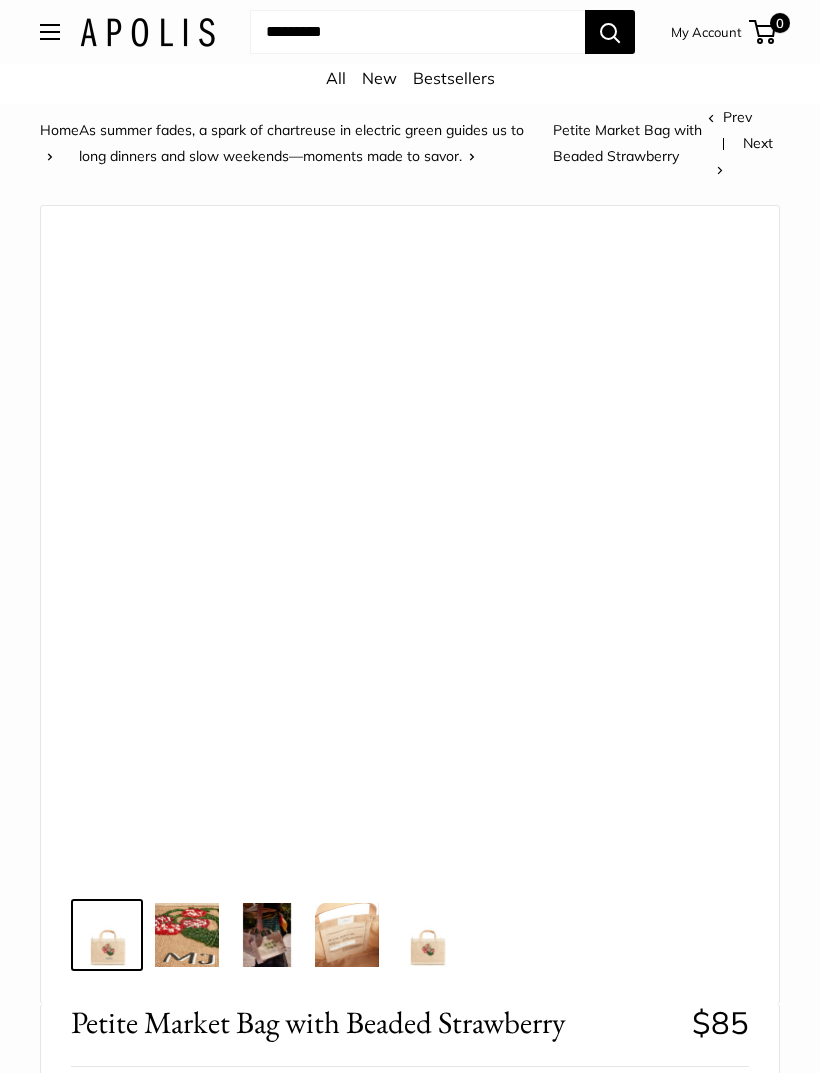 scroll, scrollTop: 0, scrollLeft: 0, axis: both 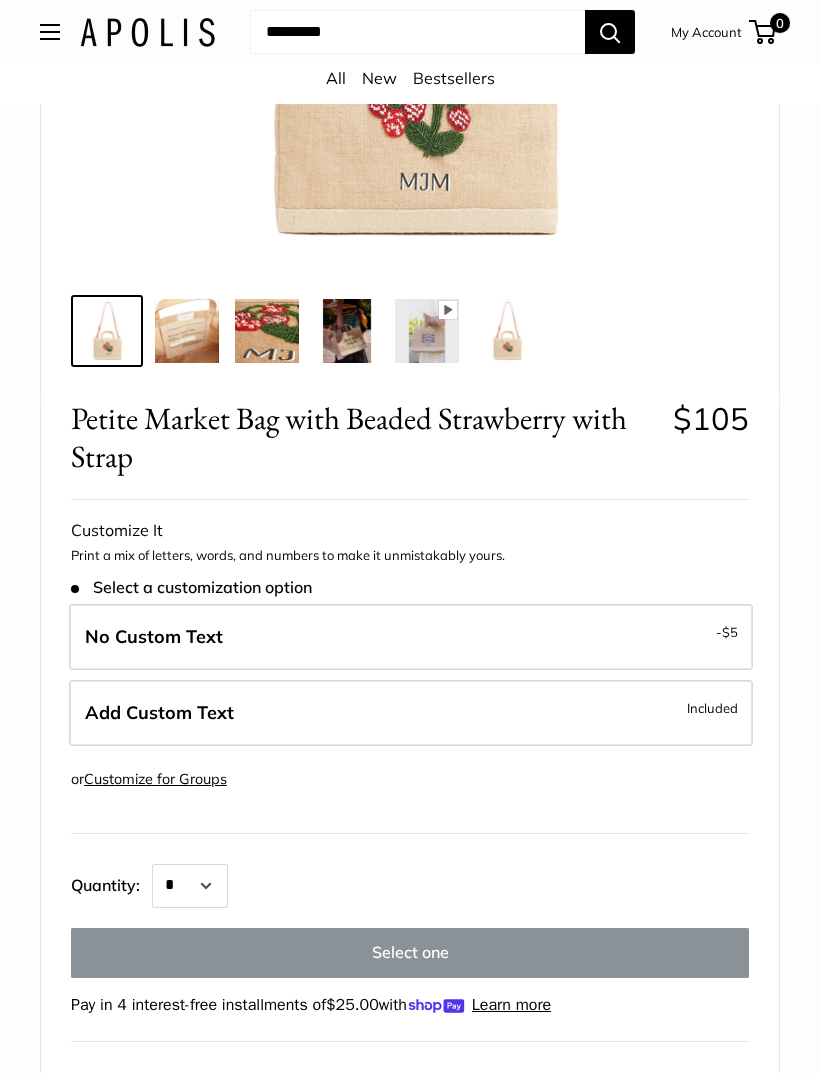 click on "Included" at bounding box center [712, 709] 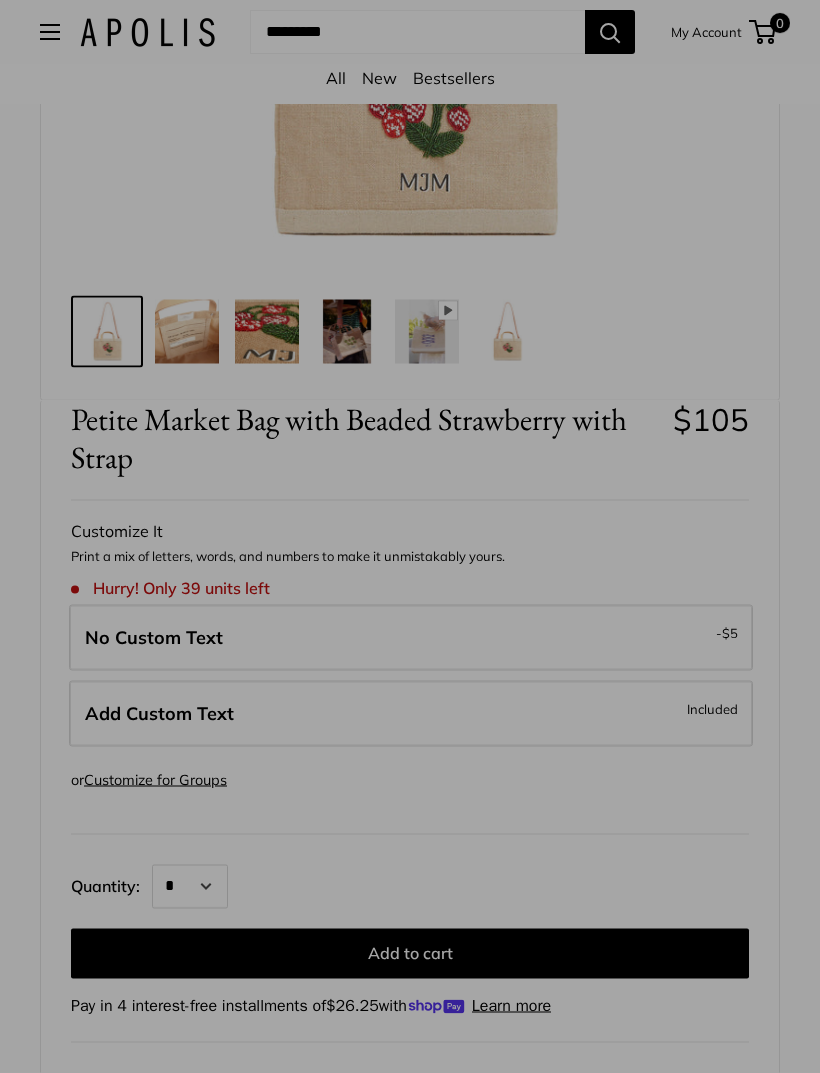 scroll, scrollTop: 604, scrollLeft: 0, axis: vertical 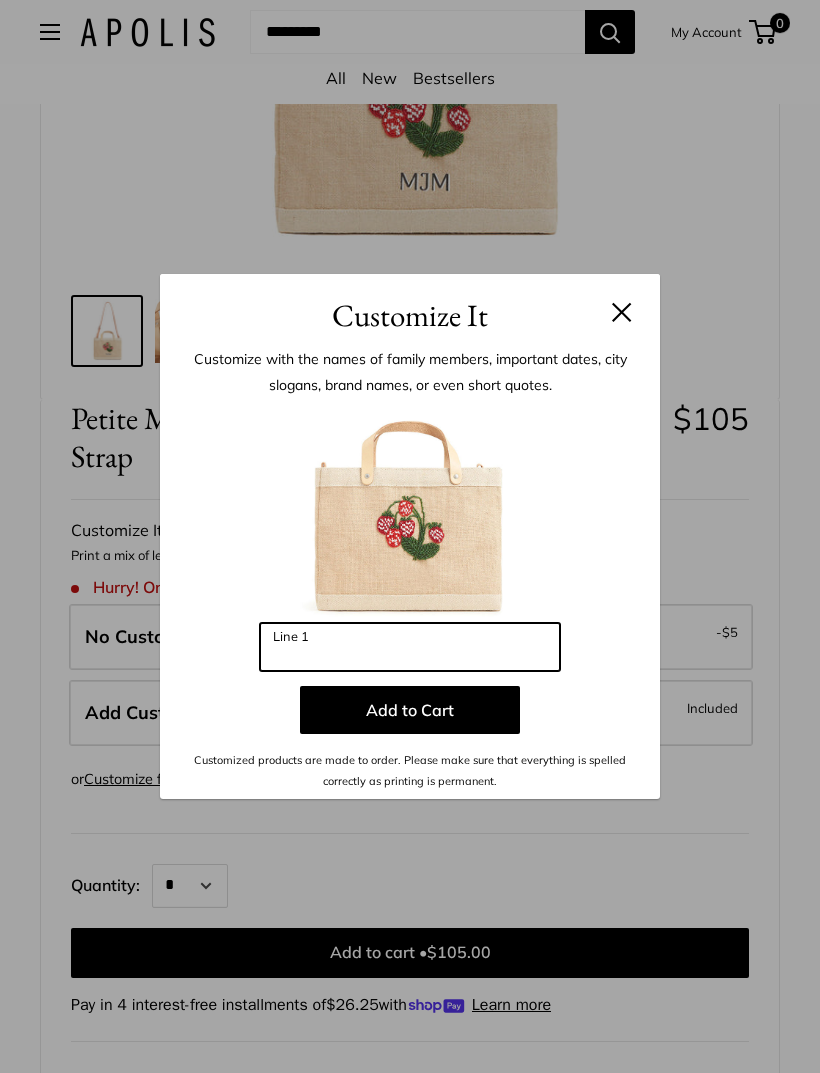 click on "Line 1" at bounding box center [410, 647] 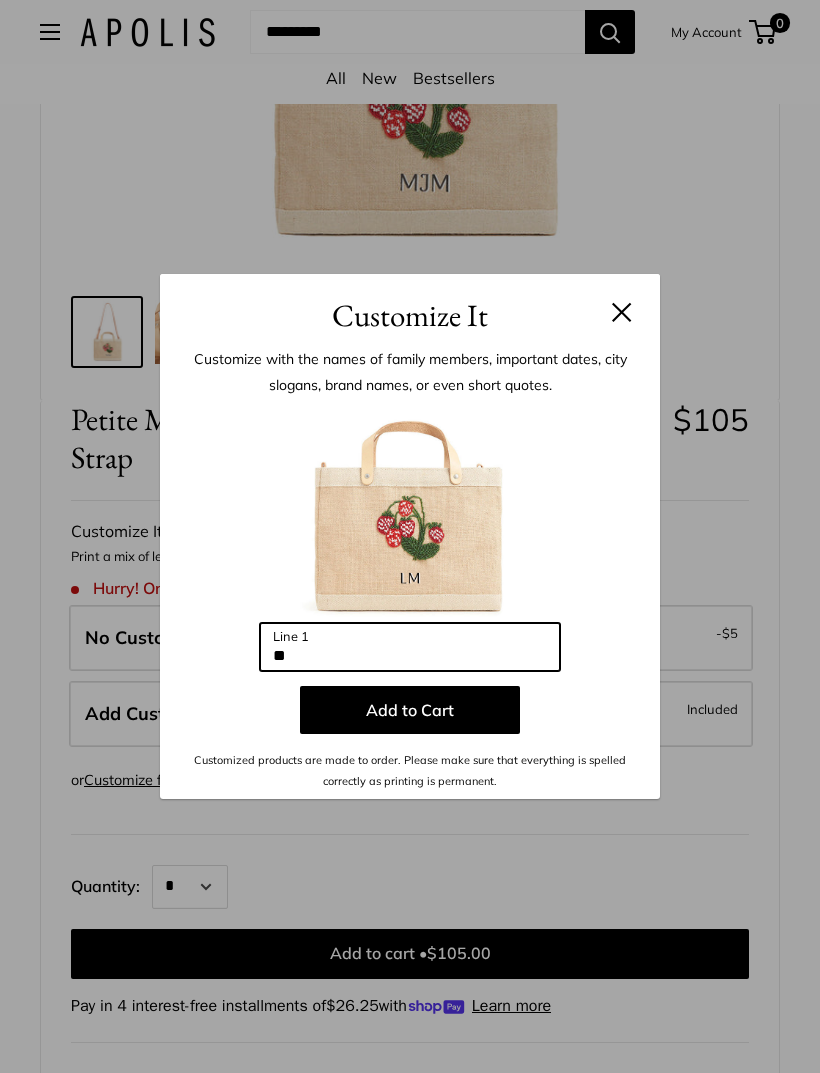 type on "*" 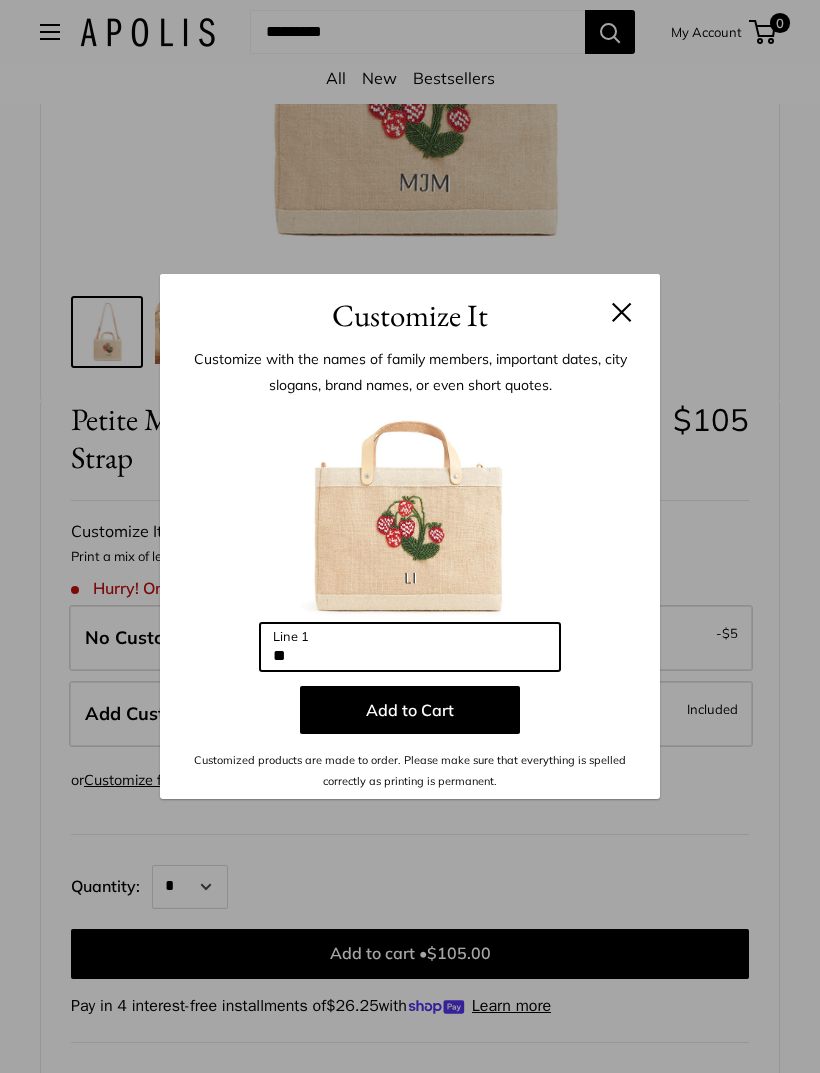 type on "*" 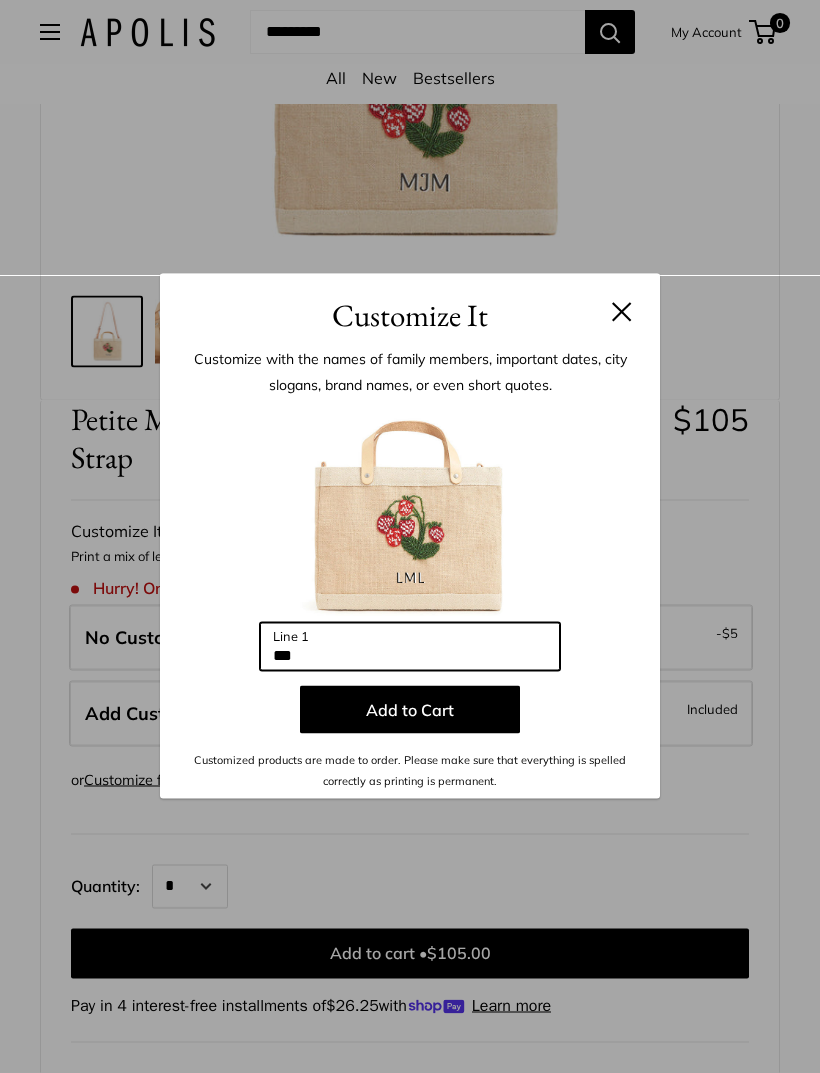 type on "***" 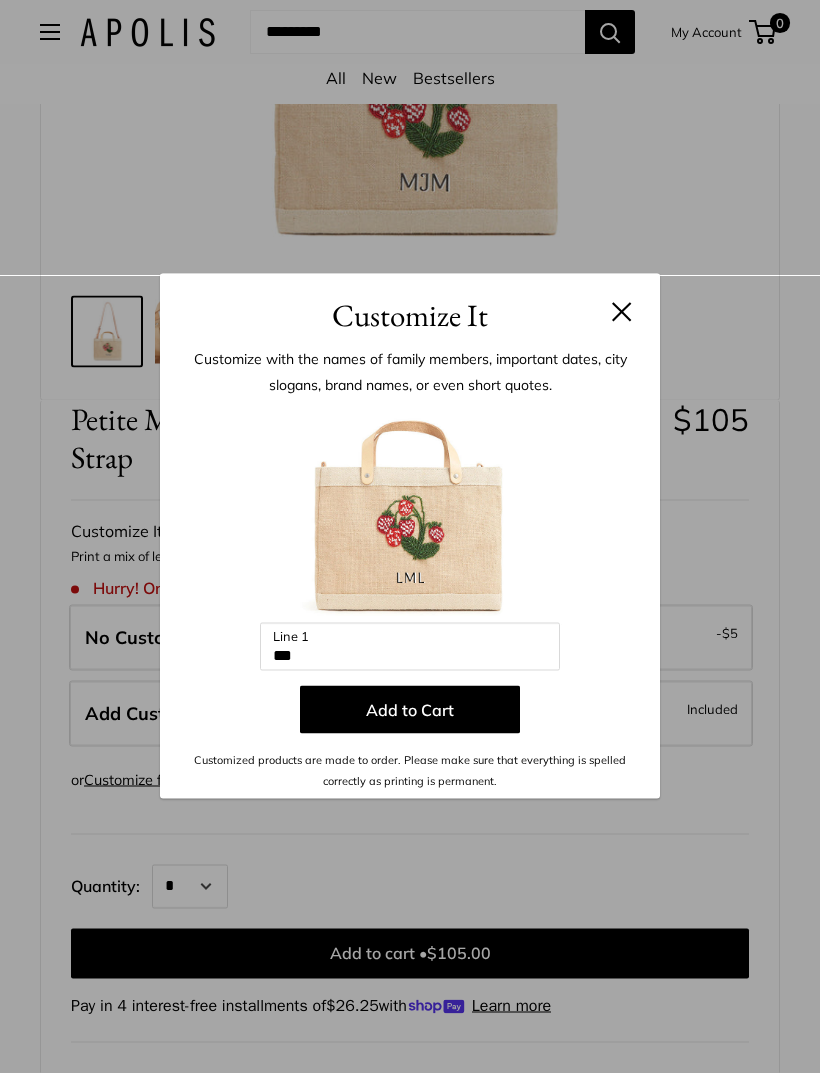 click at bounding box center (622, 312) 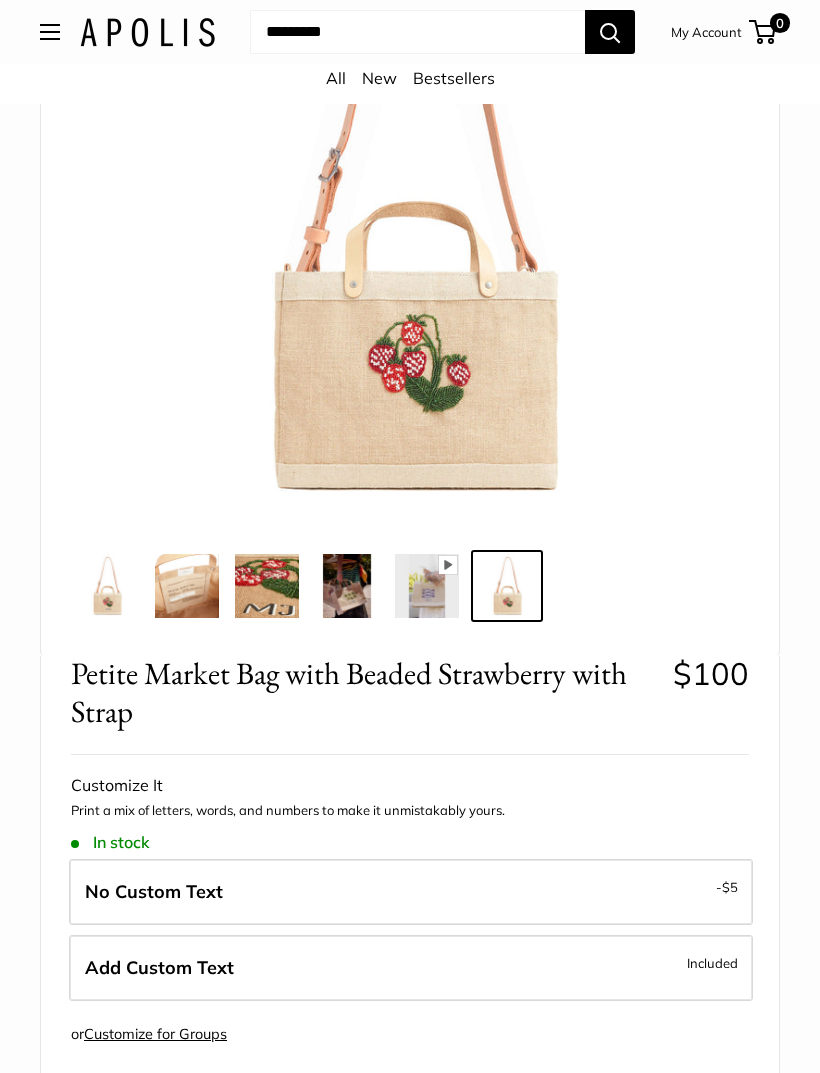 scroll, scrollTop: 351, scrollLeft: 0, axis: vertical 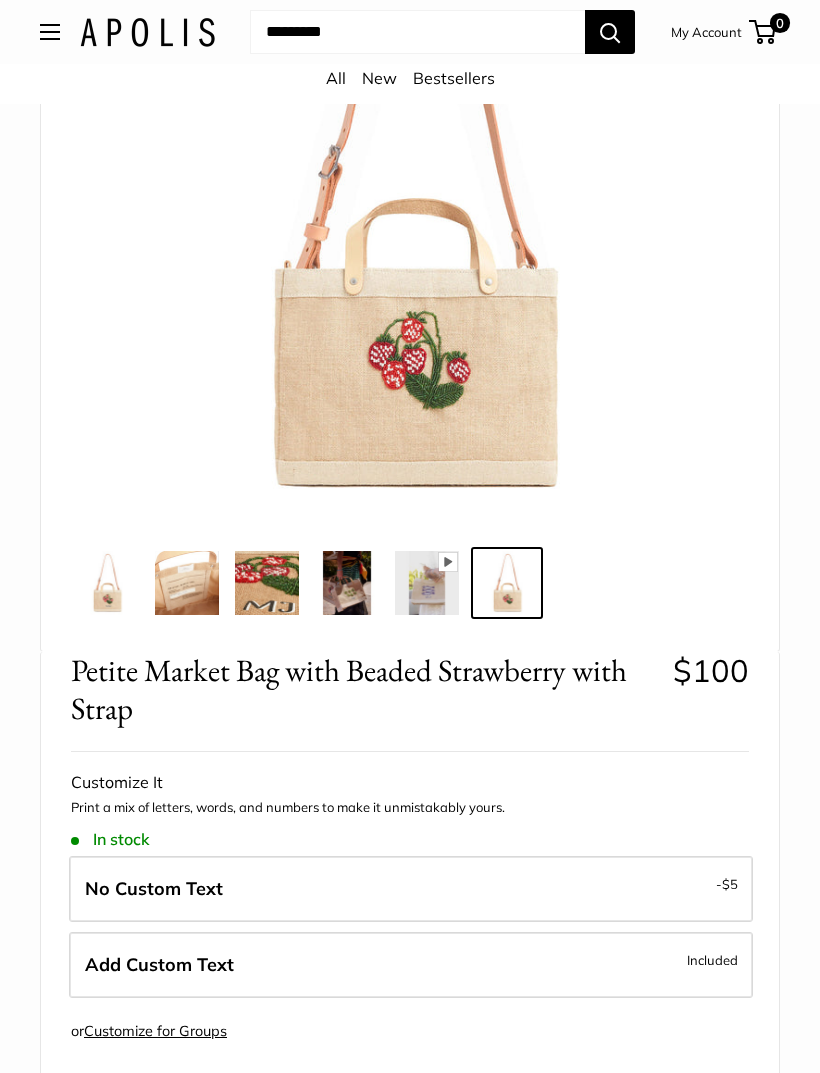 click at bounding box center (267, 584) 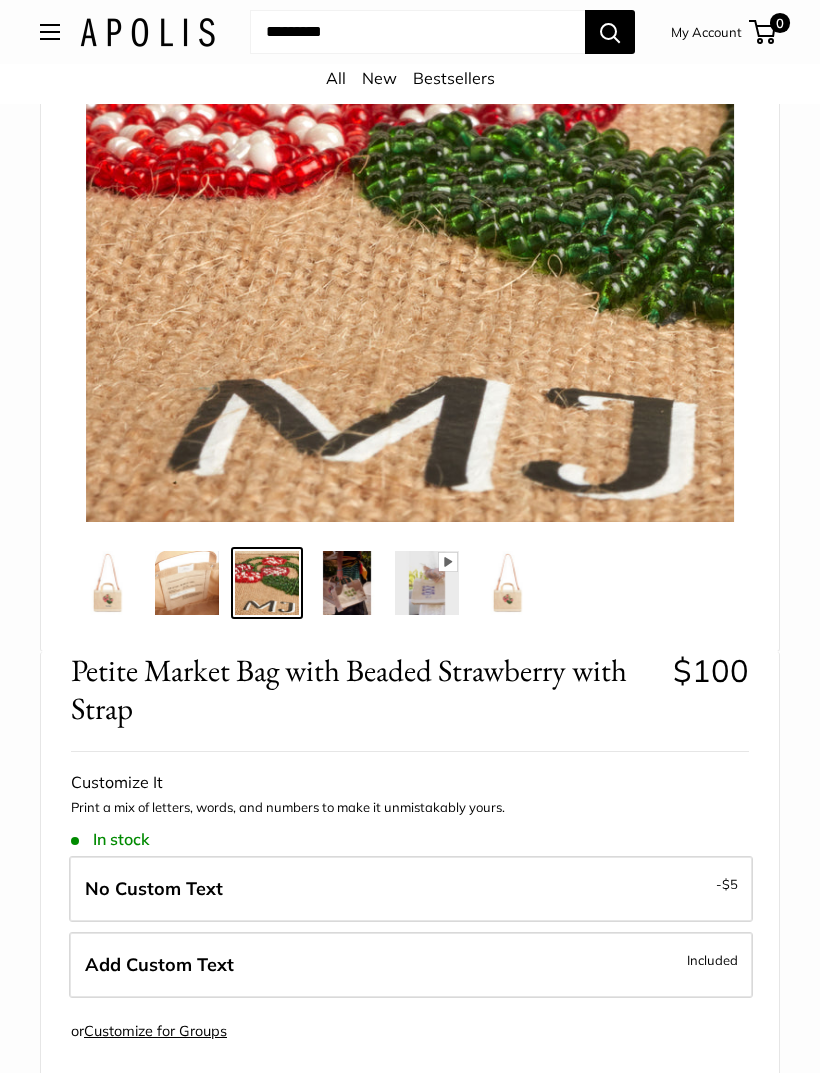 click at bounding box center [347, 583] 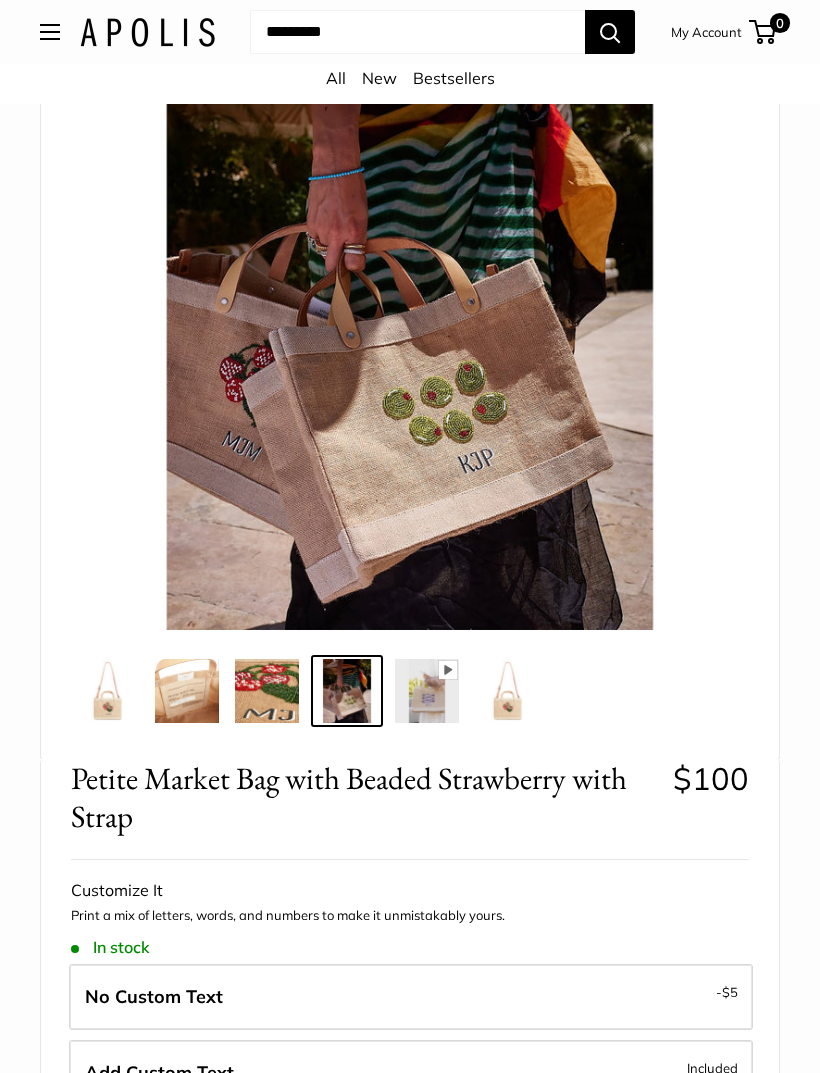 scroll, scrollTop: 0, scrollLeft: 0, axis: both 